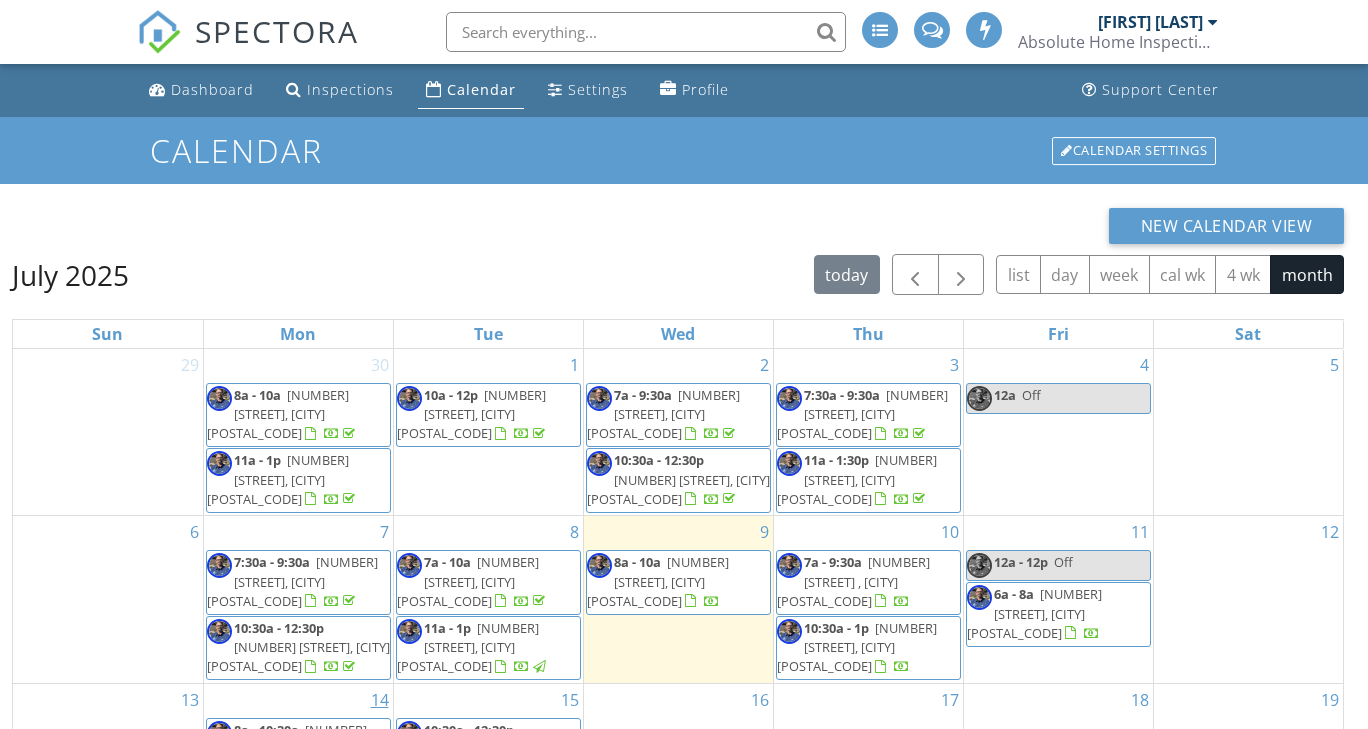 scroll, scrollTop: 200, scrollLeft: 0, axis: vertical 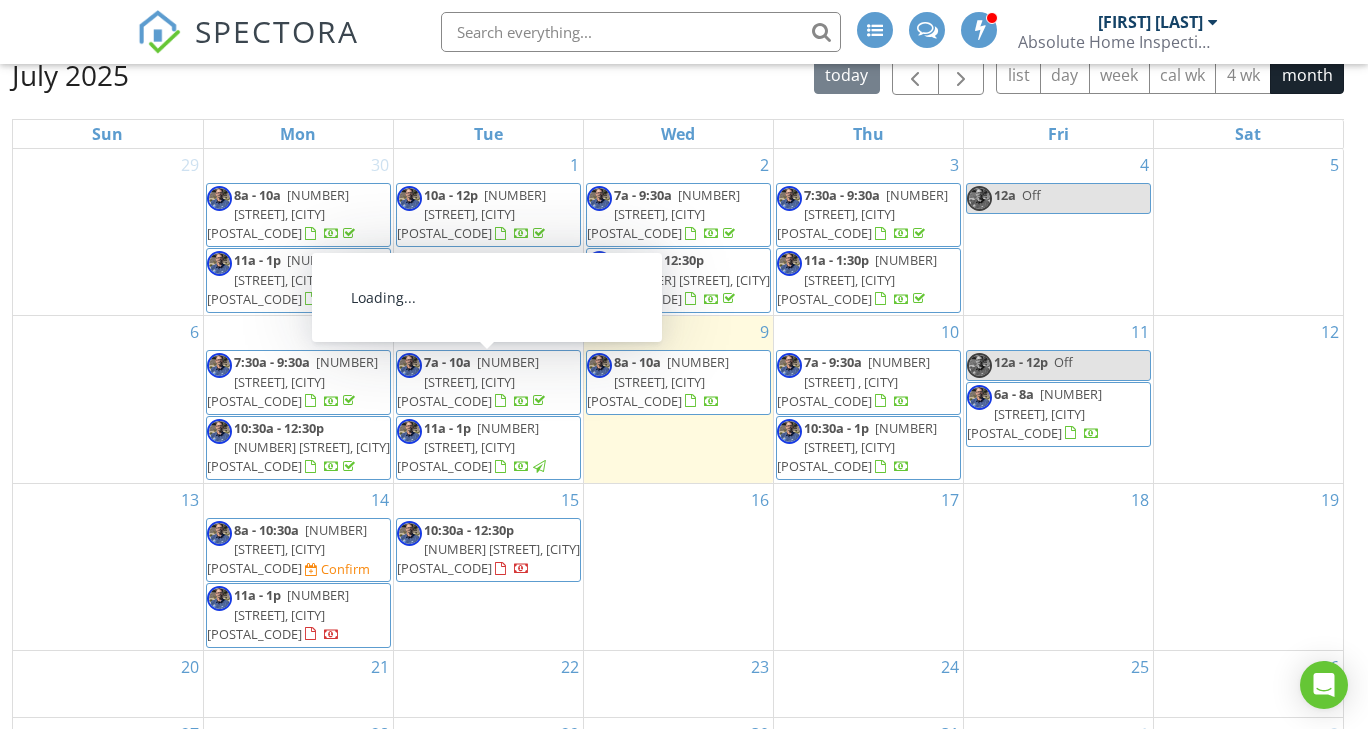 click on "[NUMBER] [STREET], [CITY] [POSTAL_CODE]" at bounding box center [278, 614] 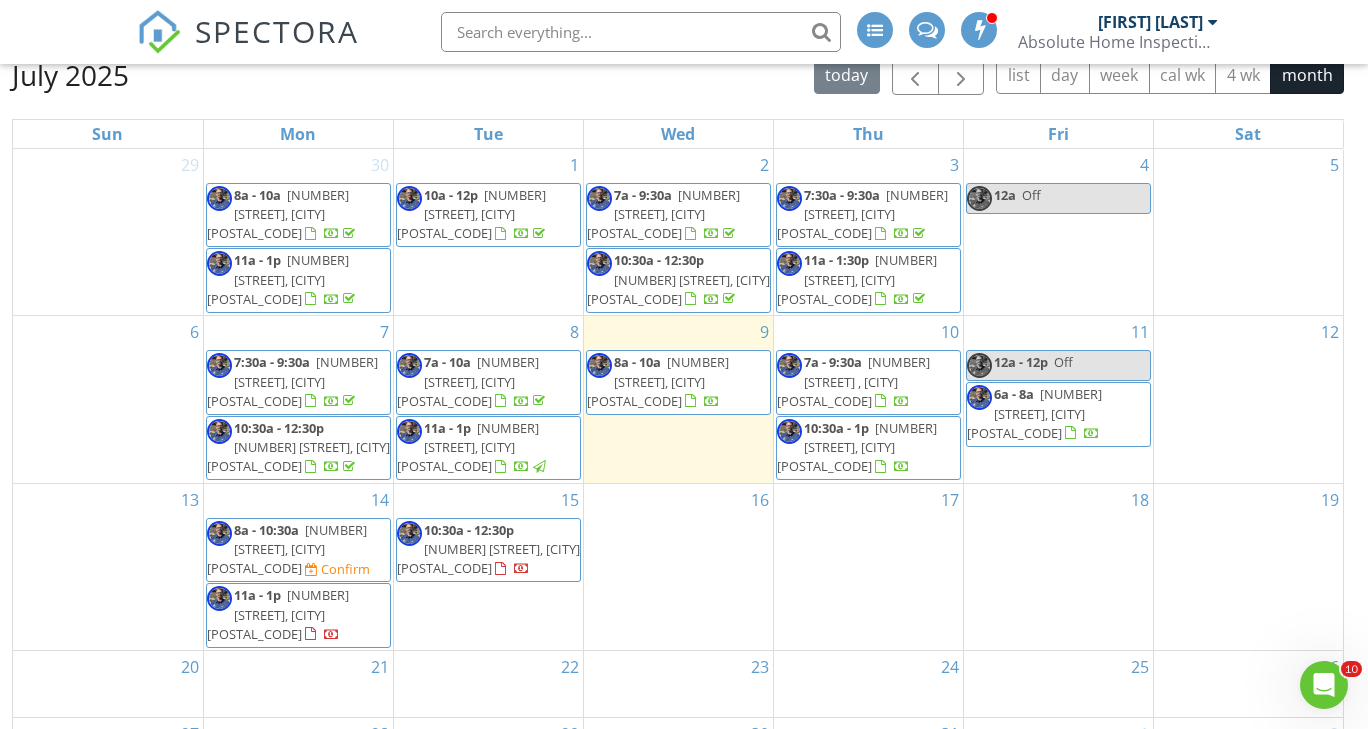 scroll, scrollTop: 0, scrollLeft: 0, axis: both 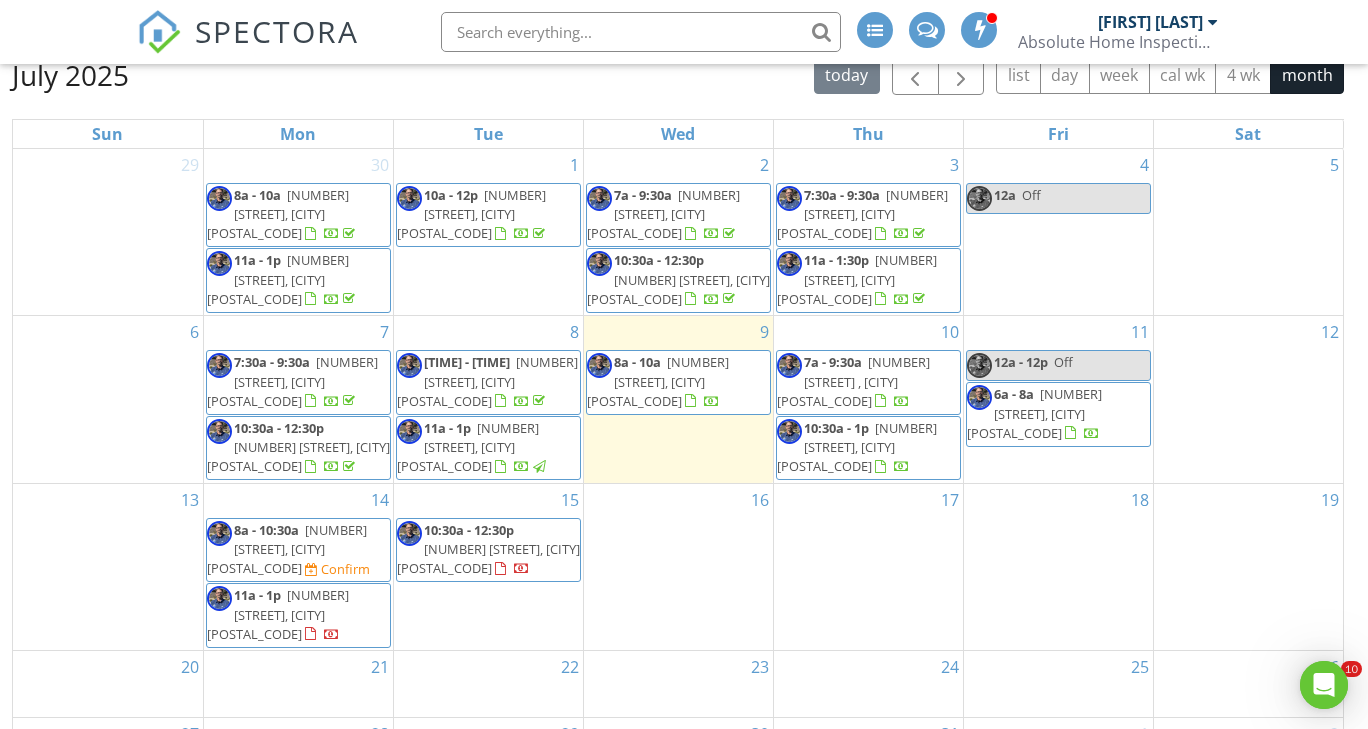 click on "[NUMBER] [STREET], [CITY] [POSTAL_CODE]" at bounding box center (488, 558) 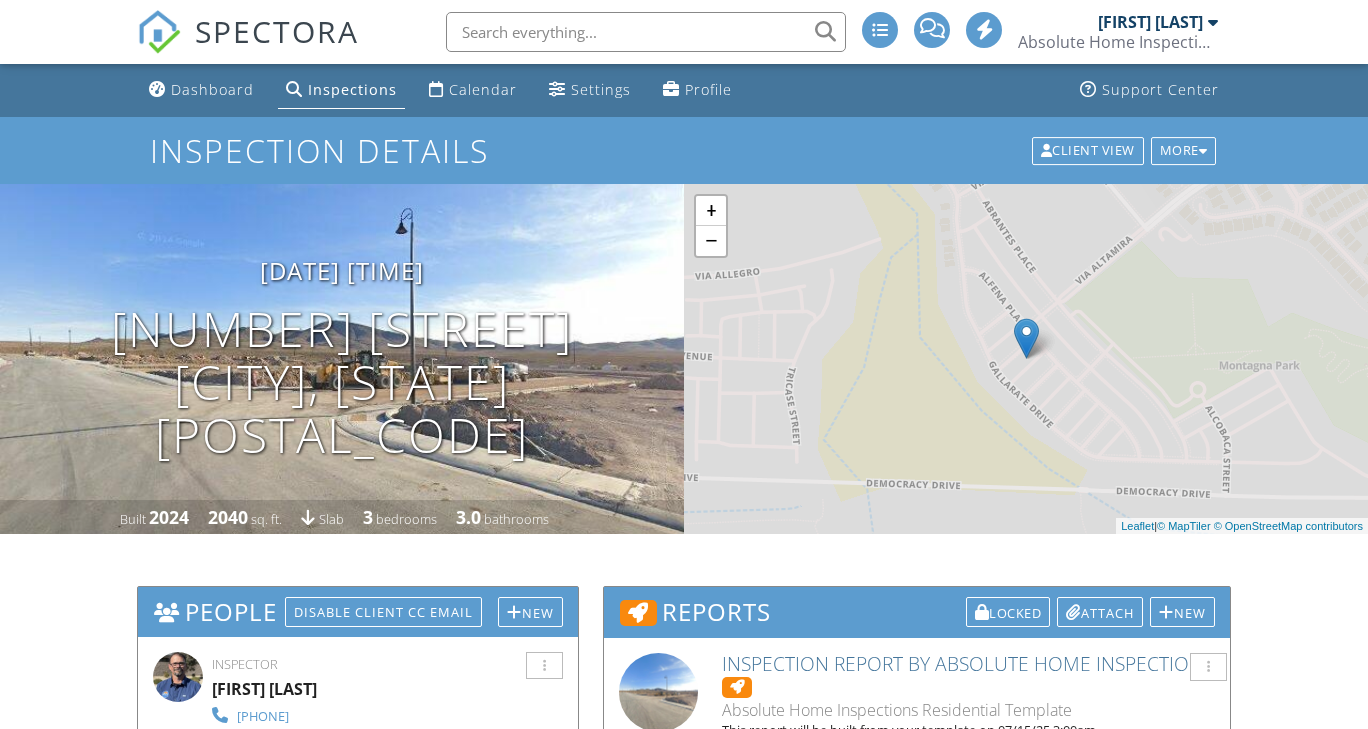 scroll, scrollTop: 0, scrollLeft: 0, axis: both 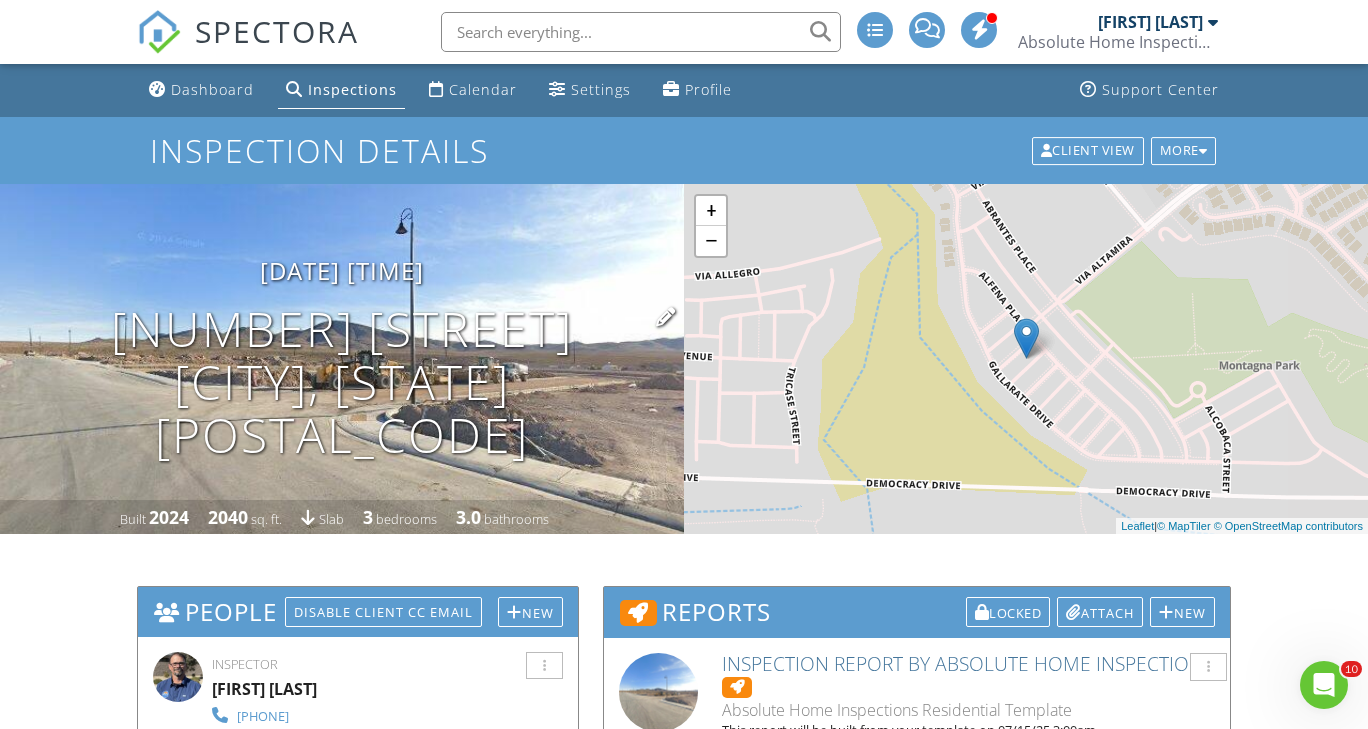 click on "3639 Valpacos Ln
Henderson, NV 89044" at bounding box center (342, 382) 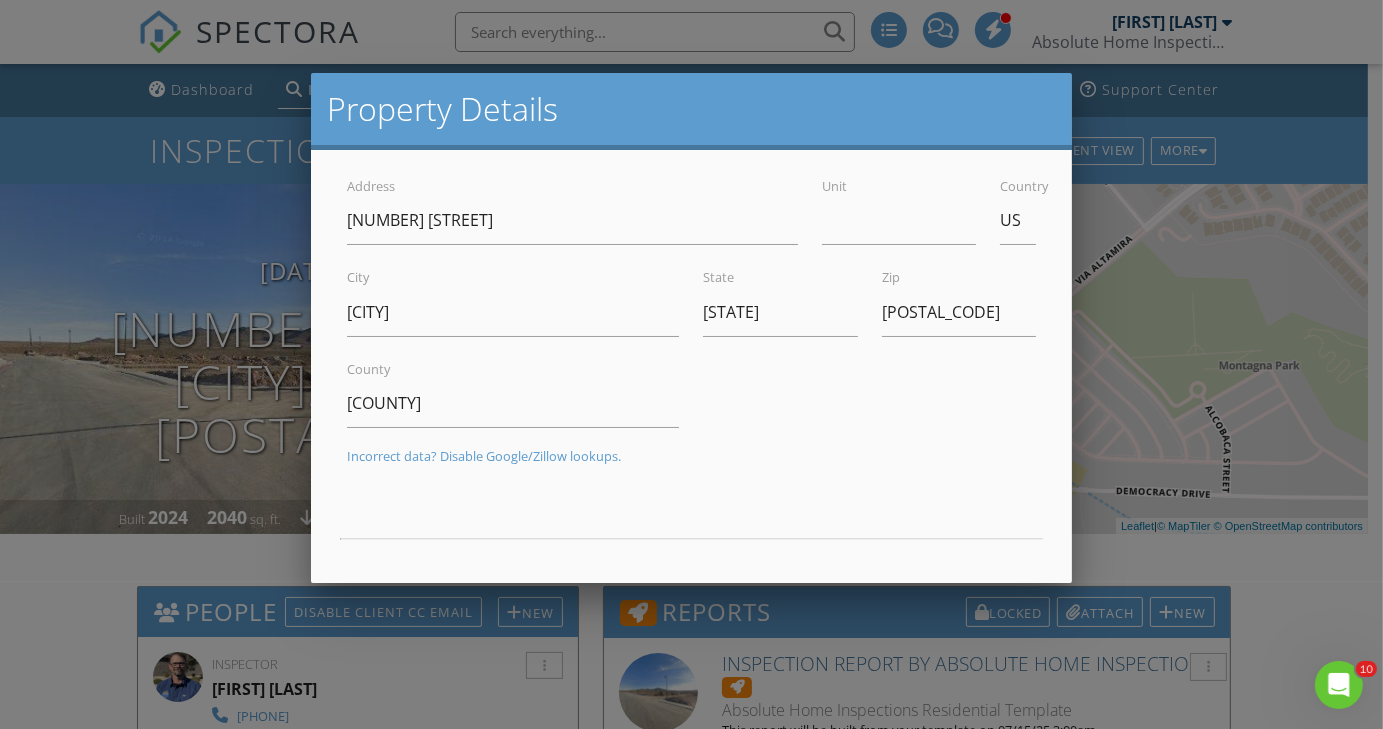 click at bounding box center (691, 355) 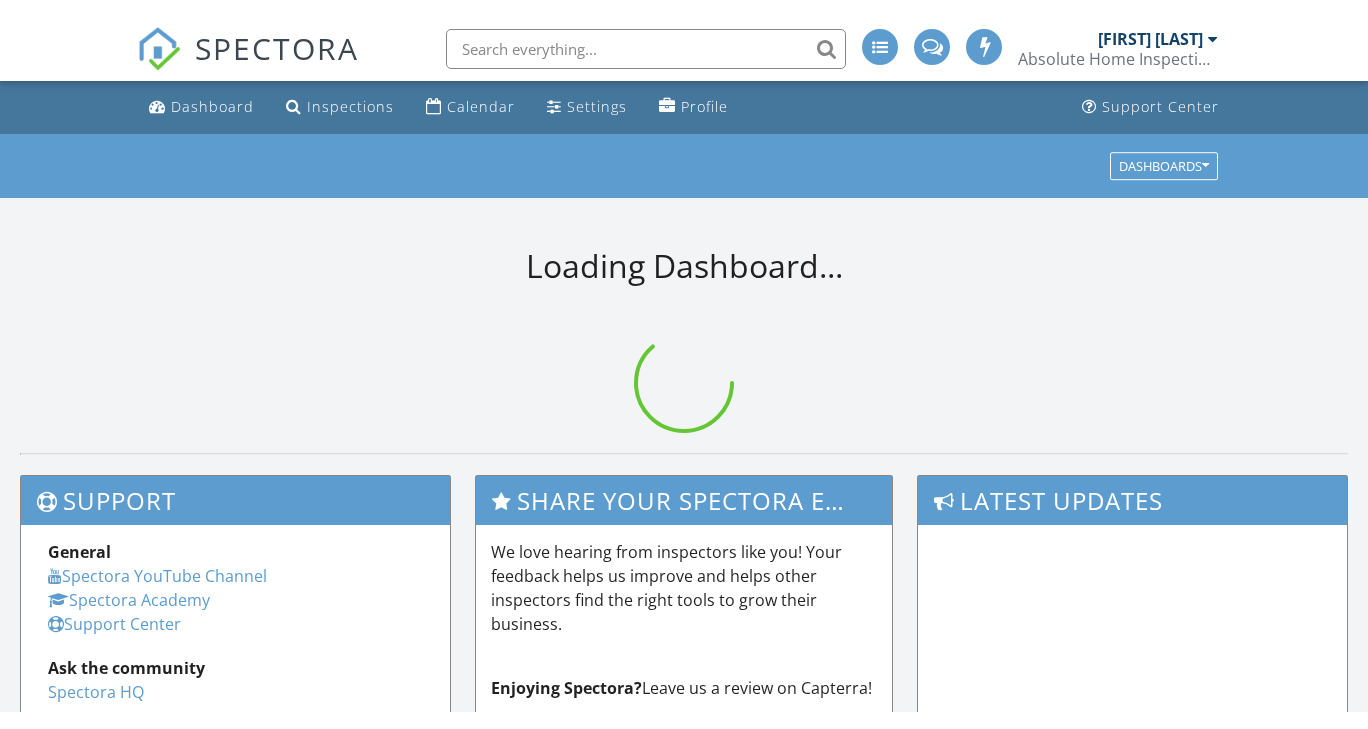 scroll, scrollTop: 0, scrollLeft: 0, axis: both 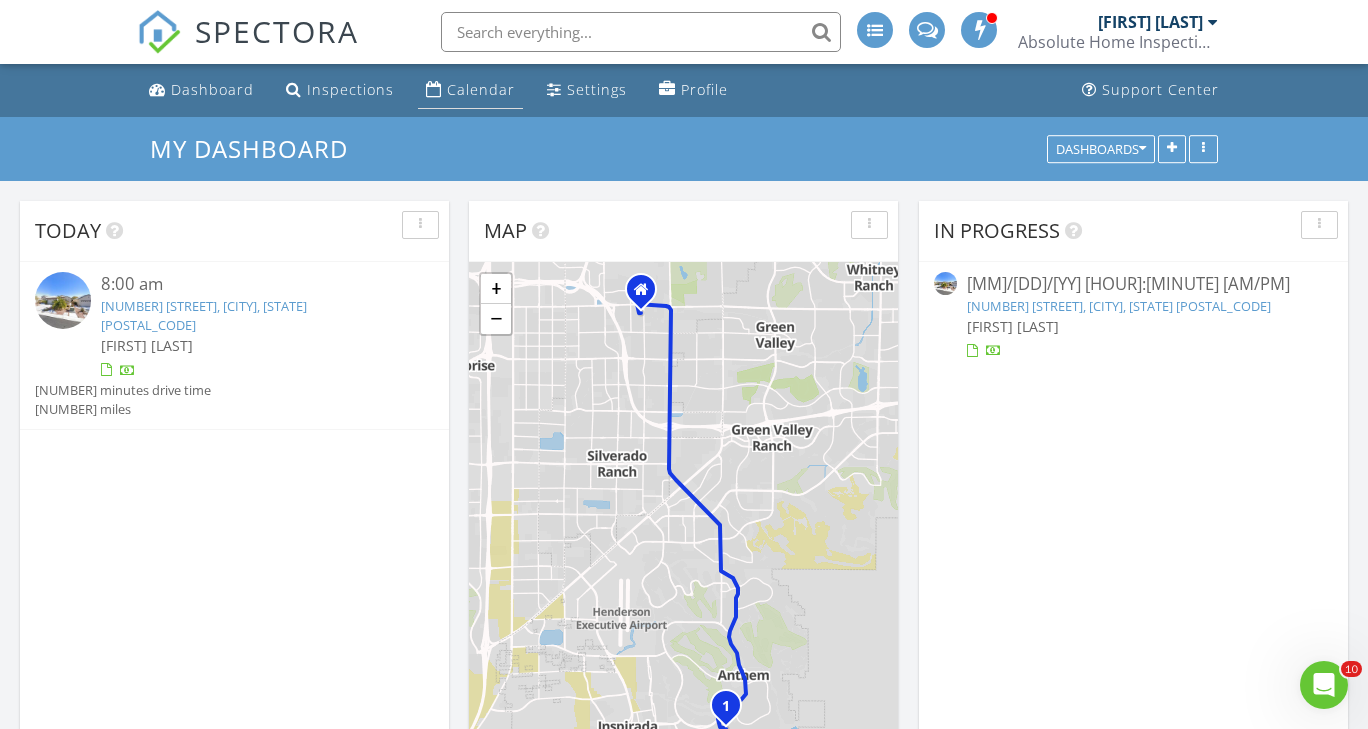 click on "Calendar" at bounding box center [481, 89] 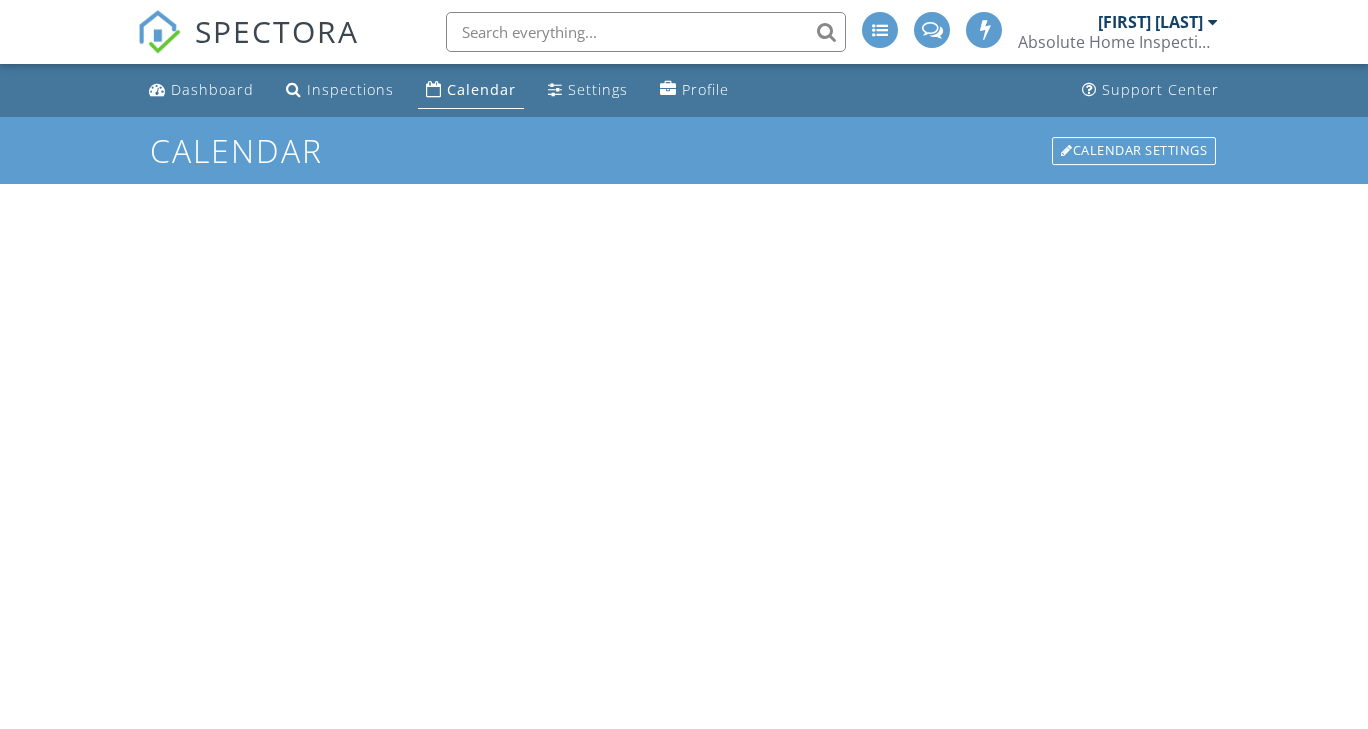 scroll, scrollTop: 0, scrollLeft: 0, axis: both 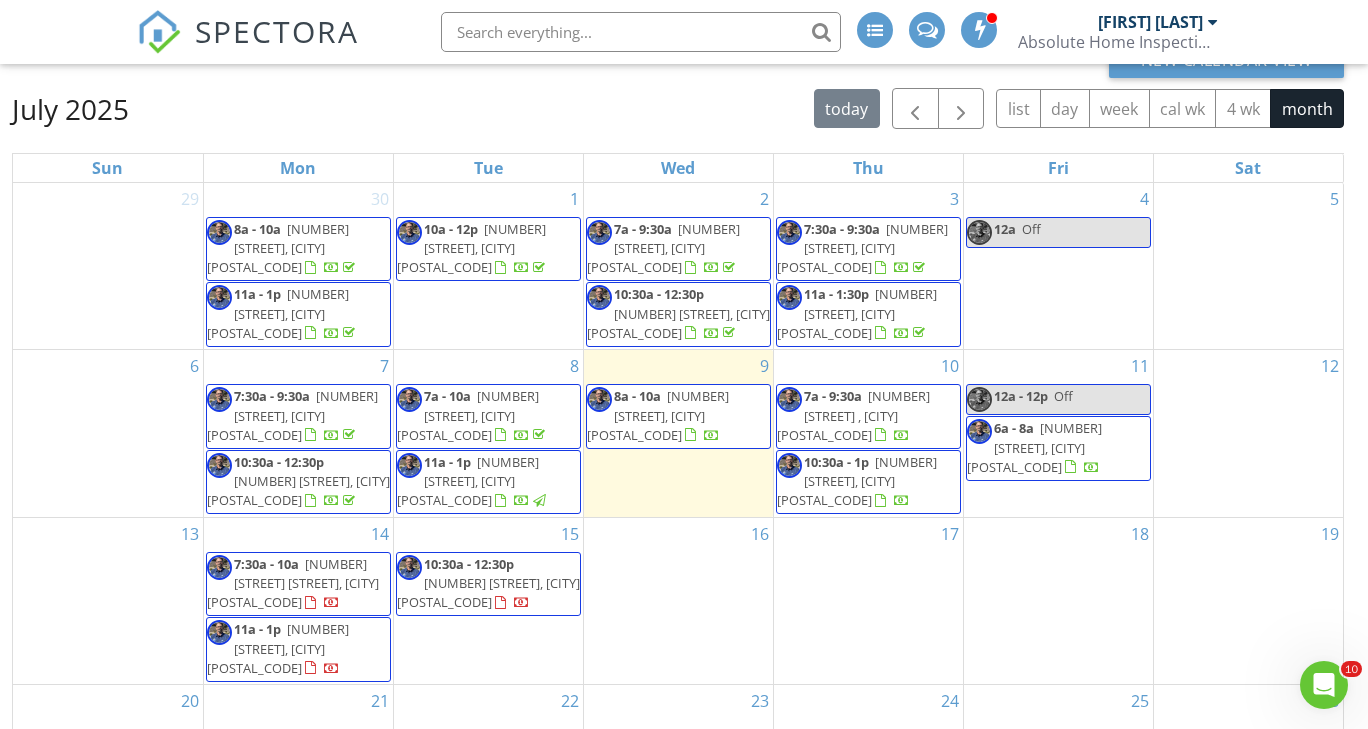 click on "[TIME] - [TIME]
[NUMBER] [STREET], [CITY] [POSTAL_CODE]" at bounding box center (678, 416) 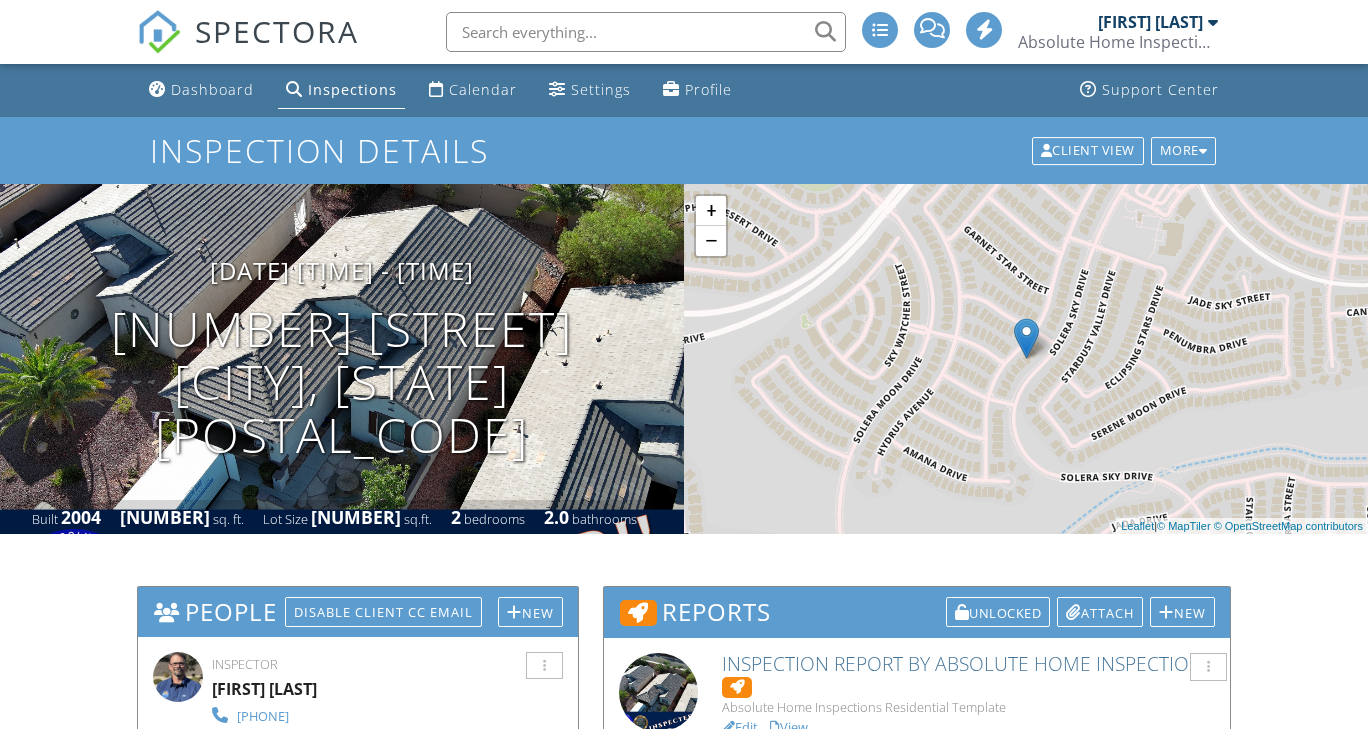 scroll, scrollTop: 200, scrollLeft: 0, axis: vertical 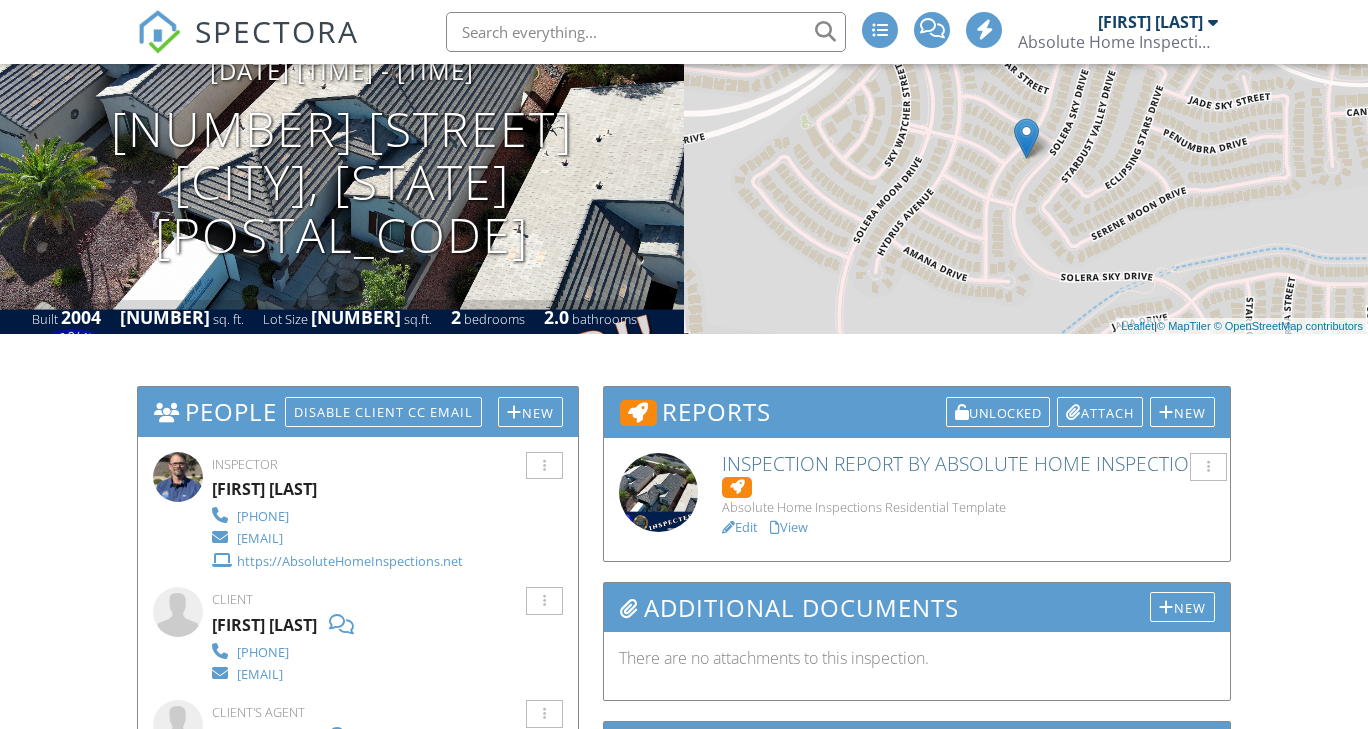 click on "Edit" at bounding box center (740, 527) 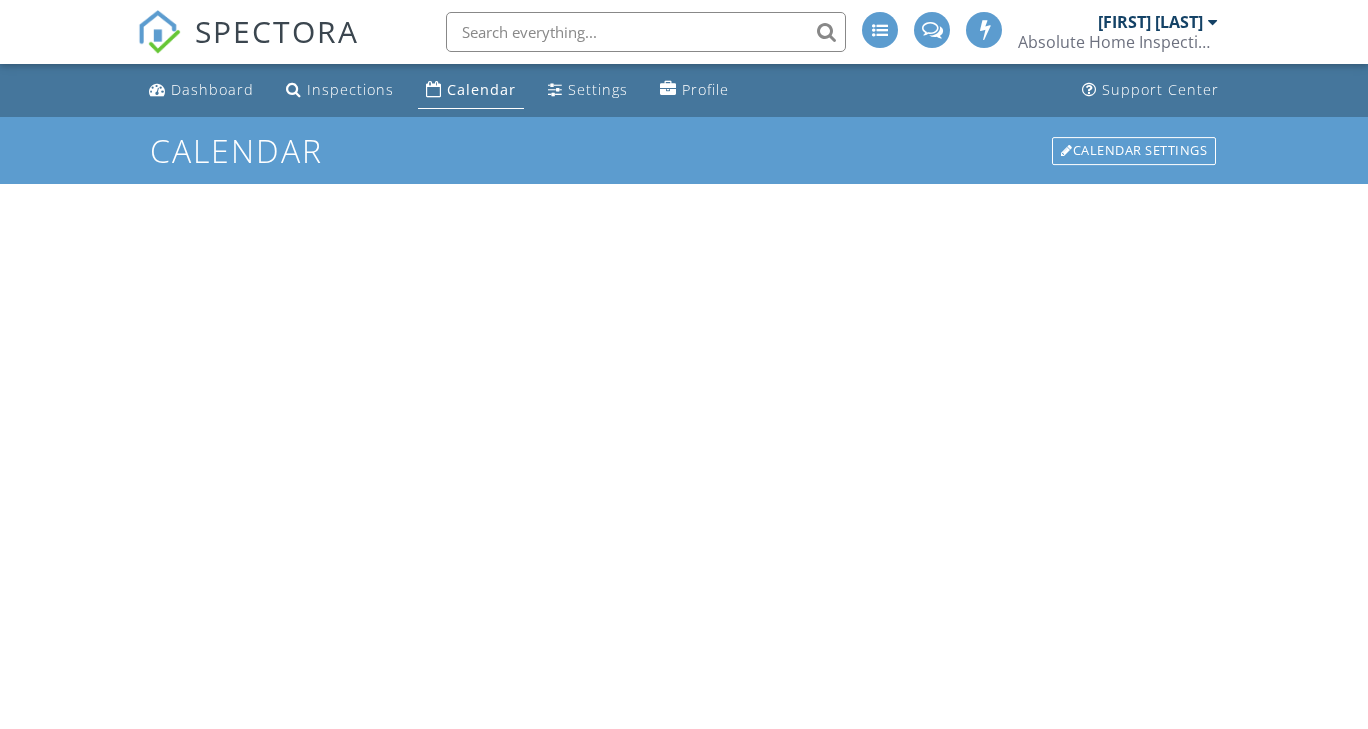 scroll, scrollTop: 0, scrollLeft: 0, axis: both 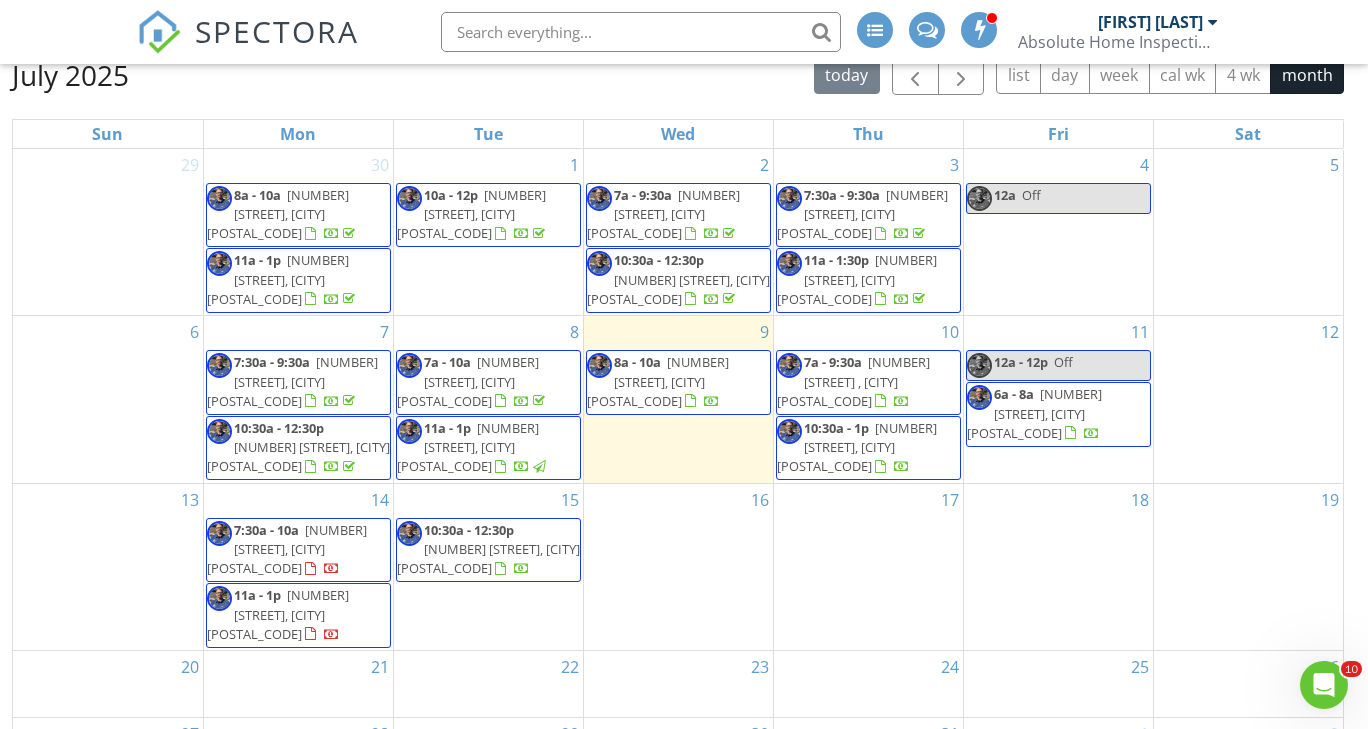 click on "[TIME]
[NUMBER] [STREET] , [CITY] [POSTAL_CODE]" at bounding box center (868, 382) 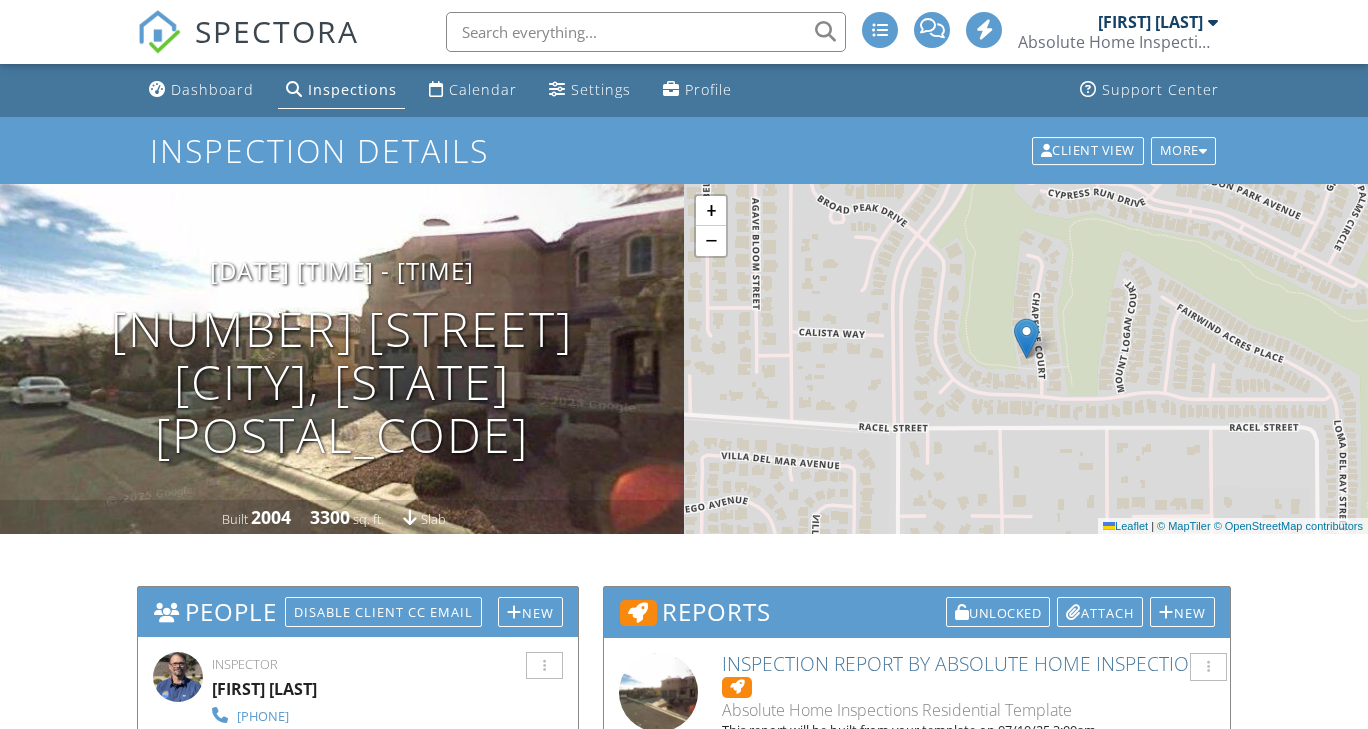 scroll, scrollTop: 0, scrollLeft: 0, axis: both 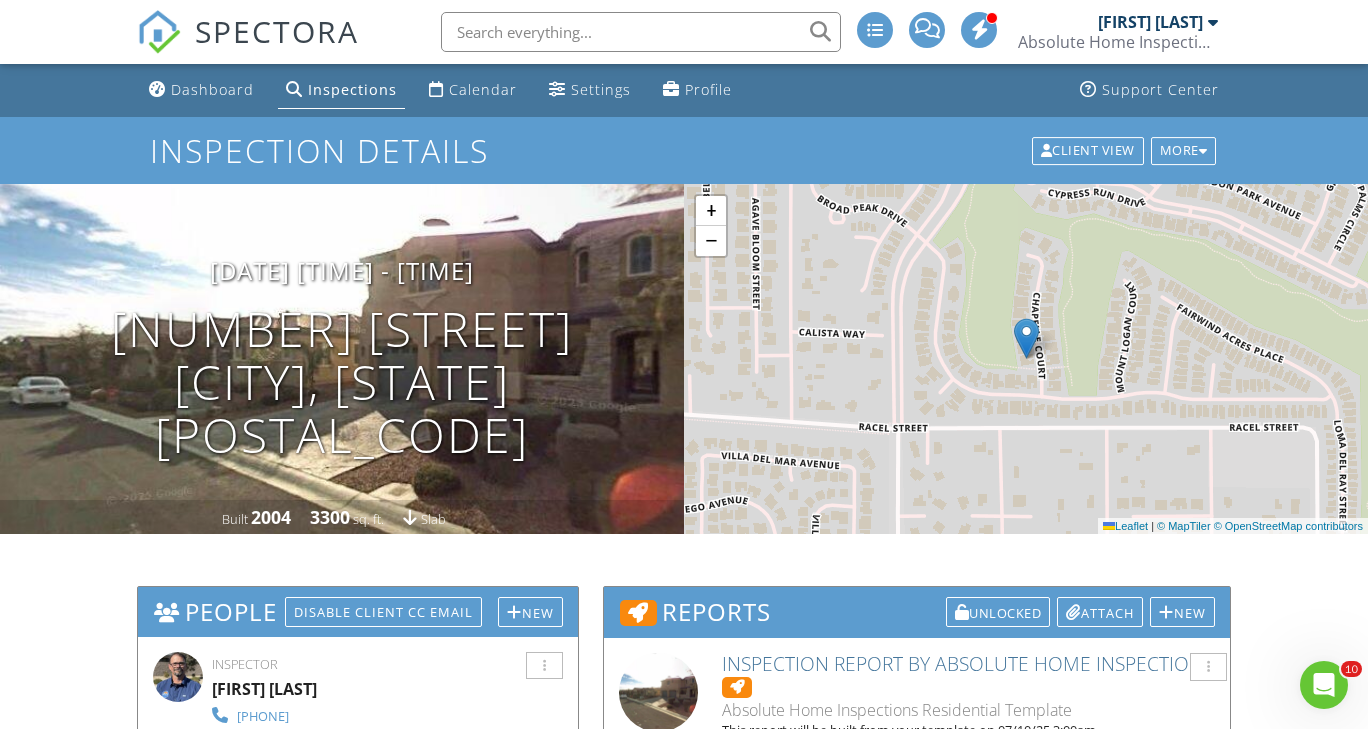 click on "+ −  Leaflet   |   © MapTiler   © OpenStreetMap contributors" at bounding box center [1026, 359] 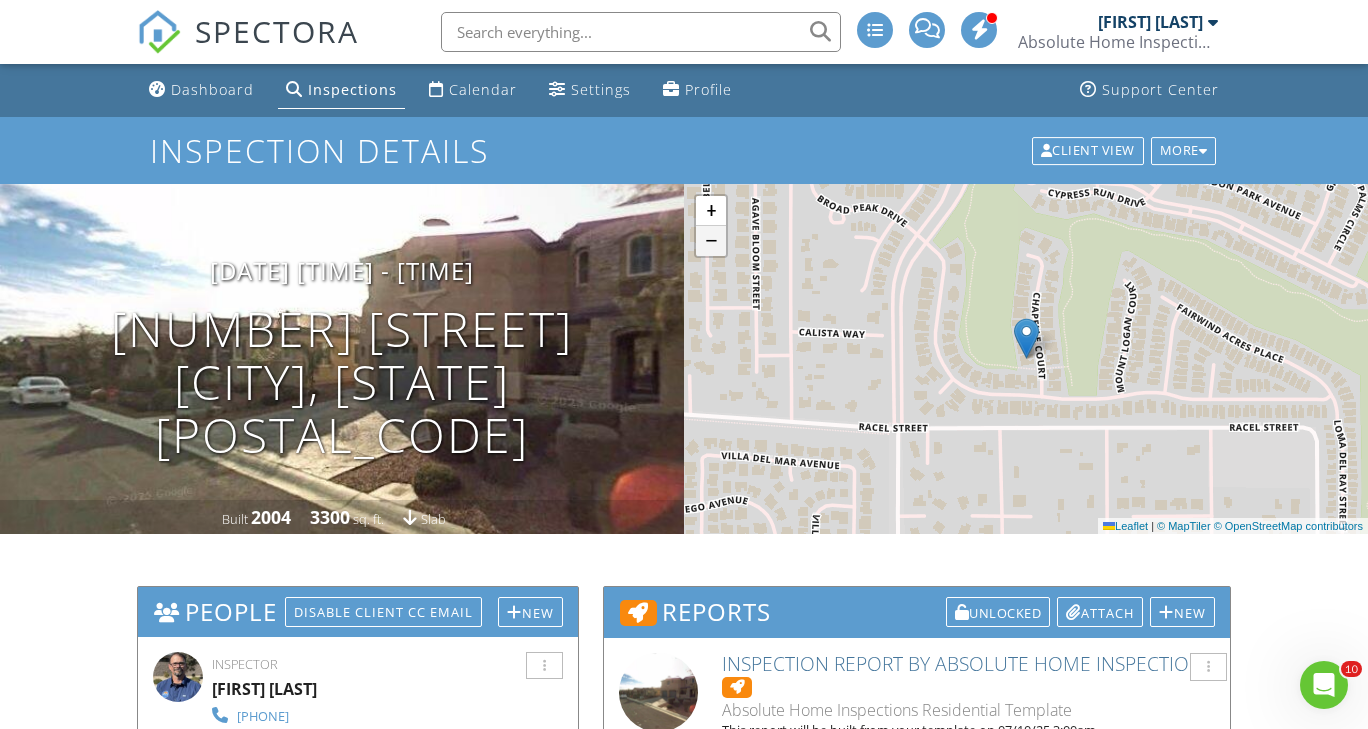 click on "−" at bounding box center [711, 241] 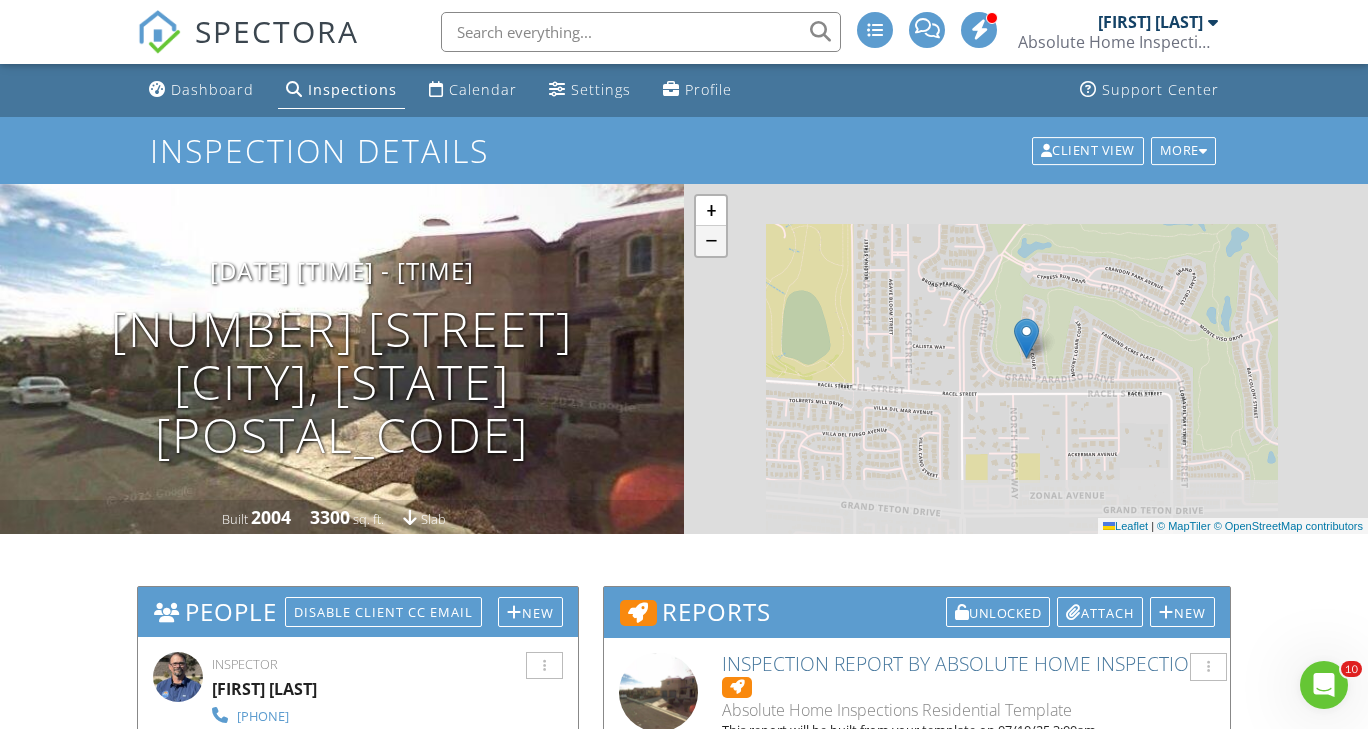 click on "−" at bounding box center (711, 241) 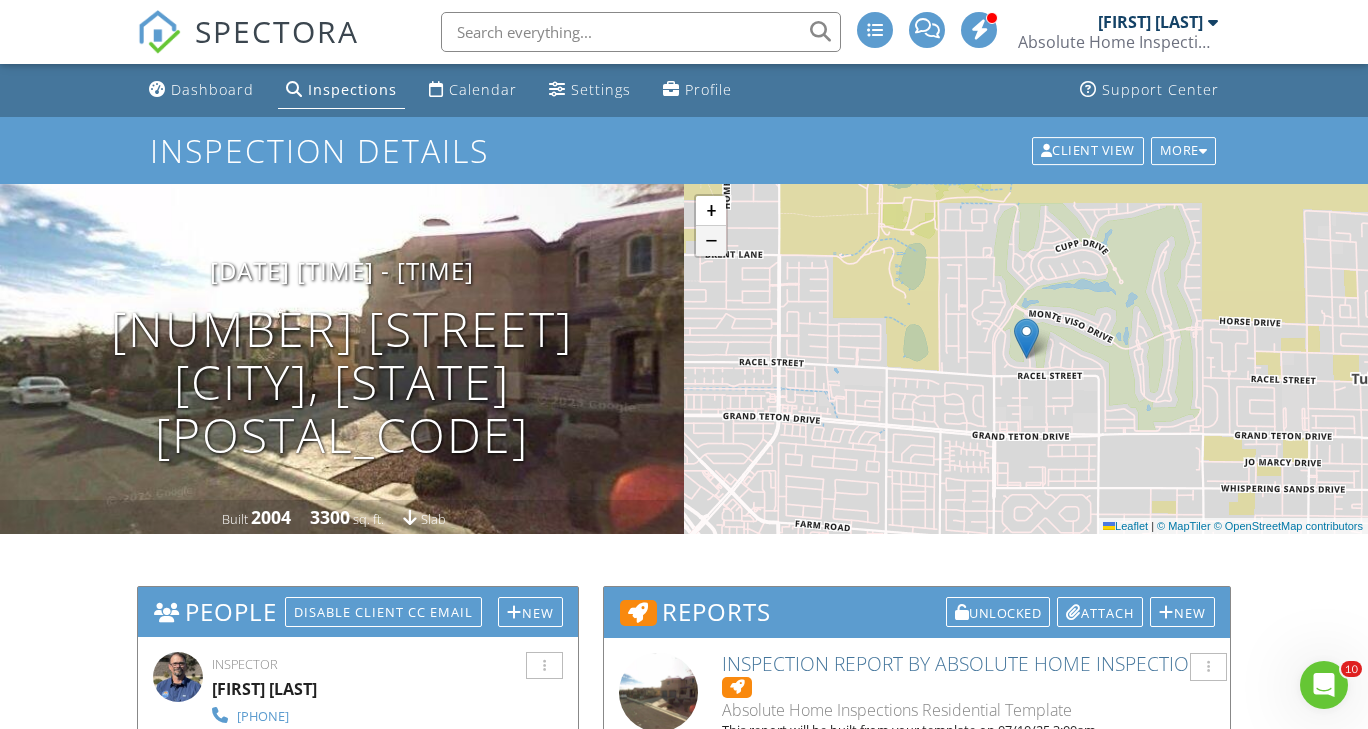 click on "−" at bounding box center [711, 241] 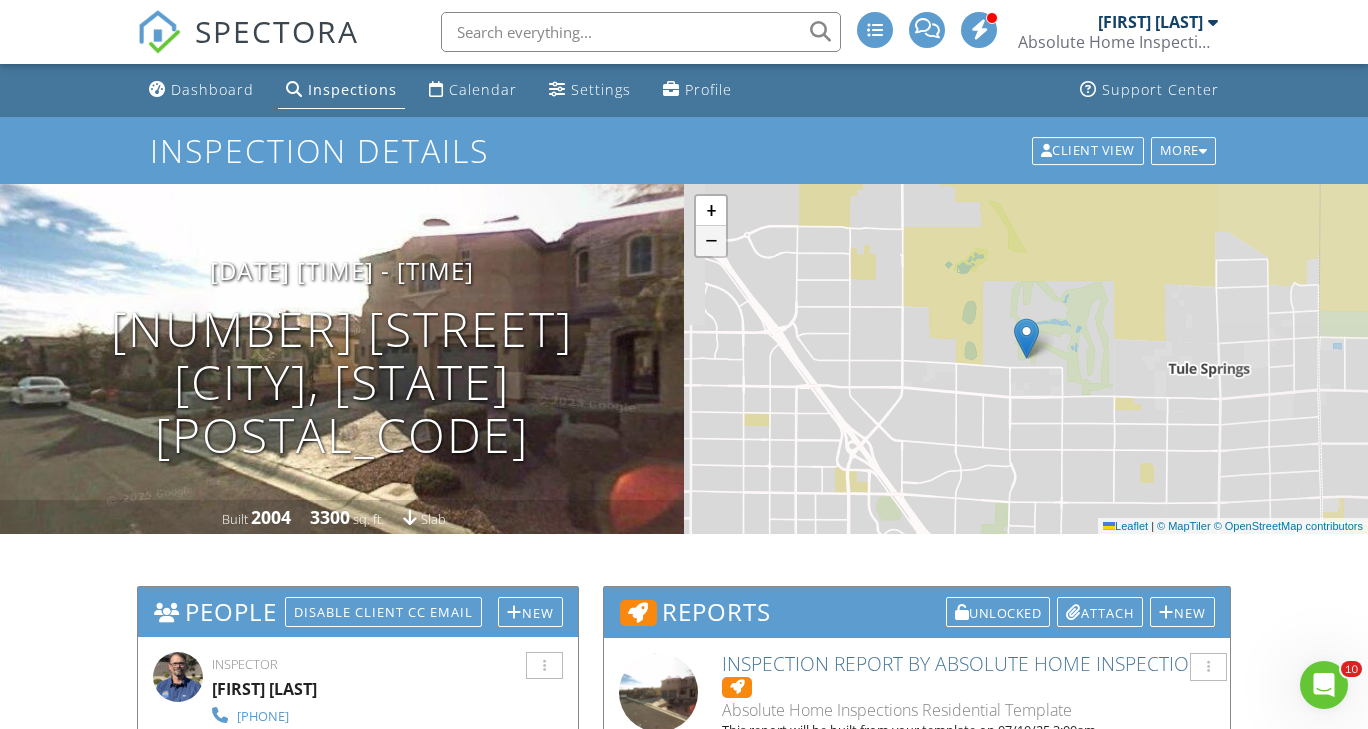 click on "−" at bounding box center (711, 241) 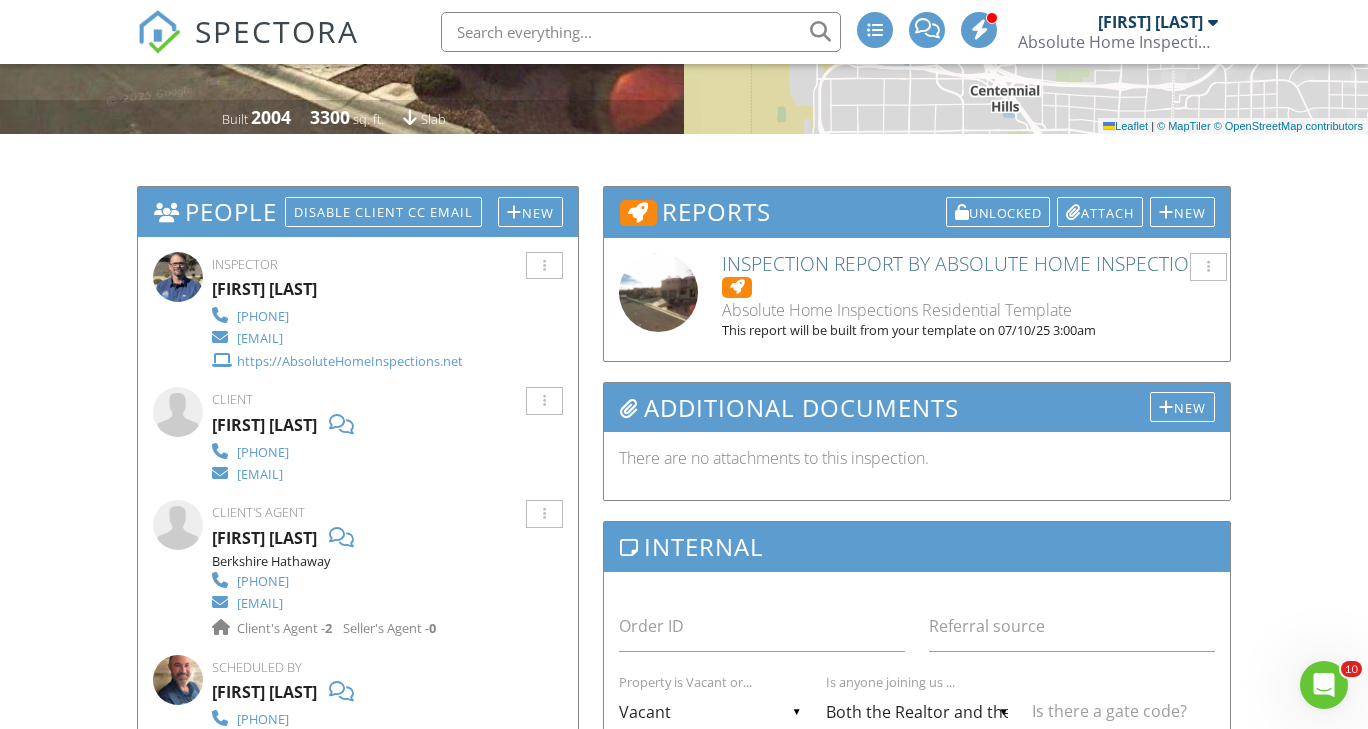 scroll, scrollTop: 0, scrollLeft: 0, axis: both 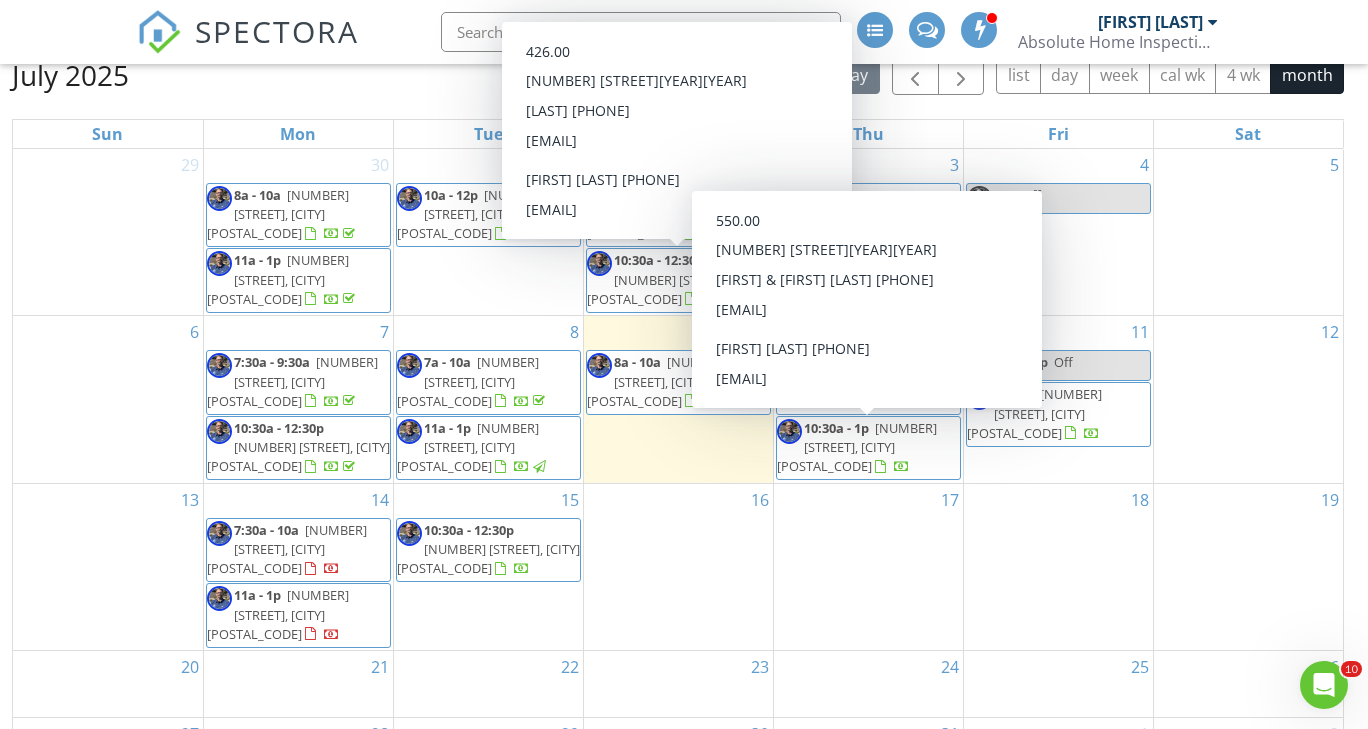 click on "10:30a - 1p
5600 Old Stable Ave, Las Vegas 89131" at bounding box center [868, 448] 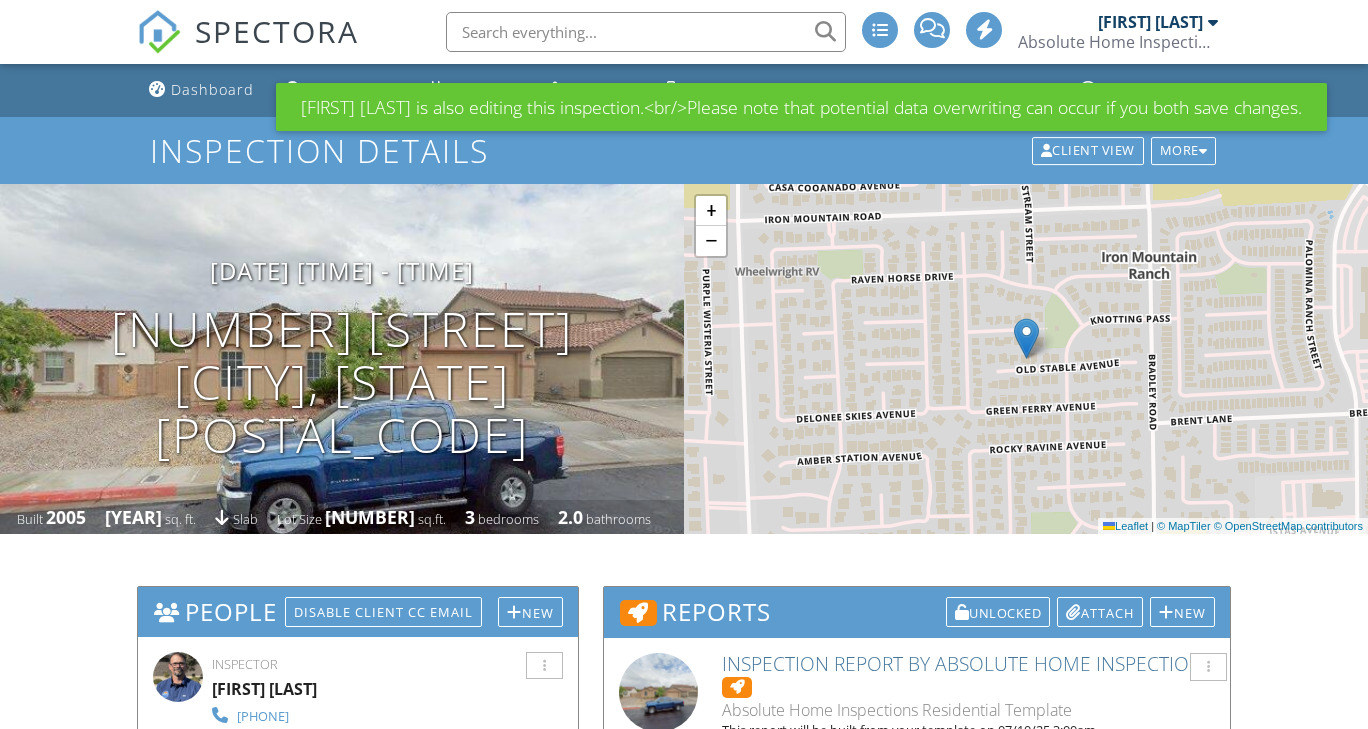 scroll, scrollTop: 0, scrollLeft: 0, axis: both 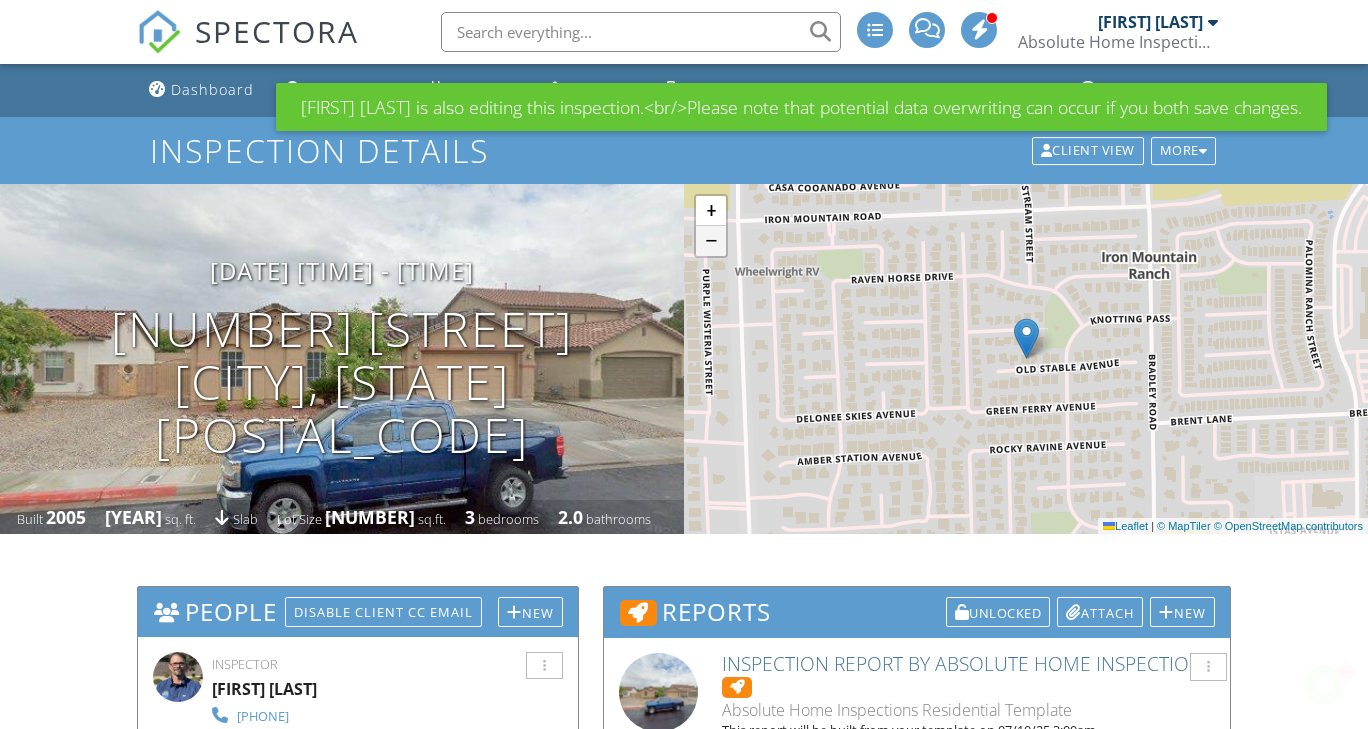 click on "−" at bounding box center [711, 241] 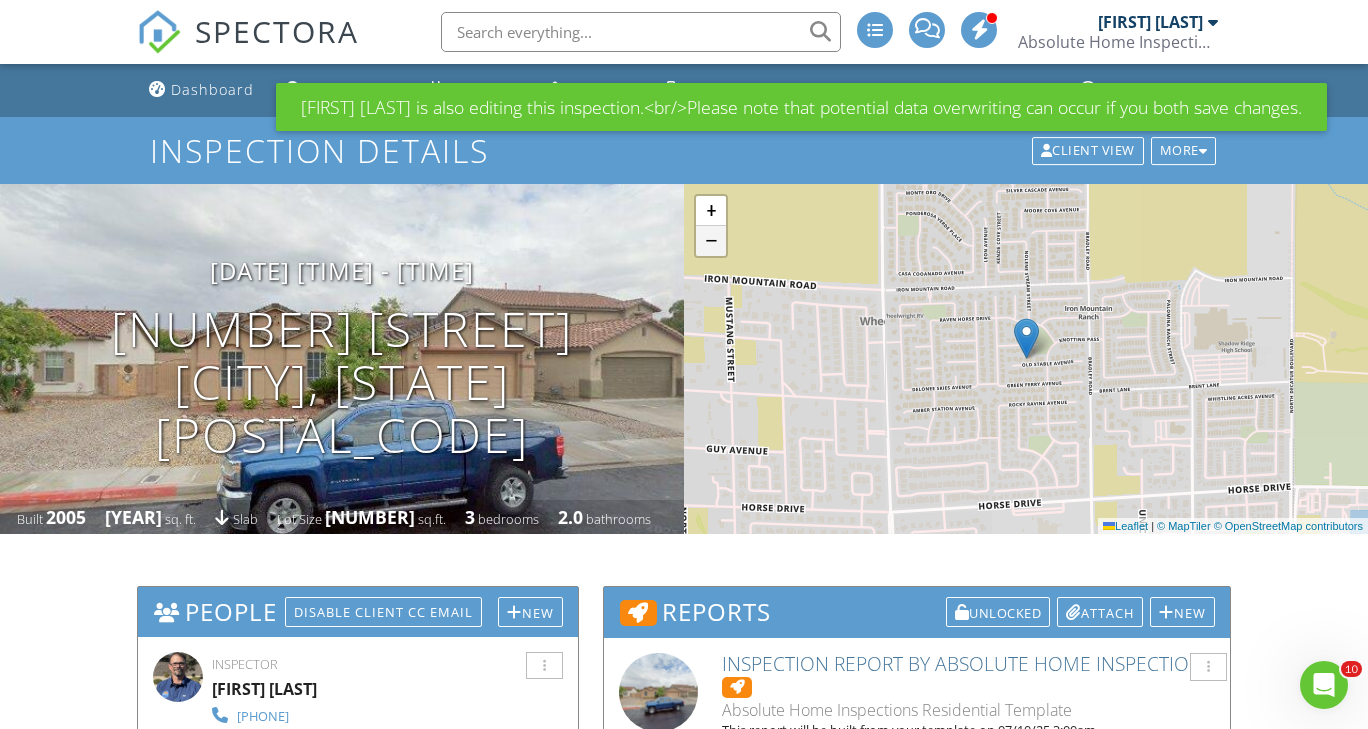 click on "−" at bounding box center [711, 241] 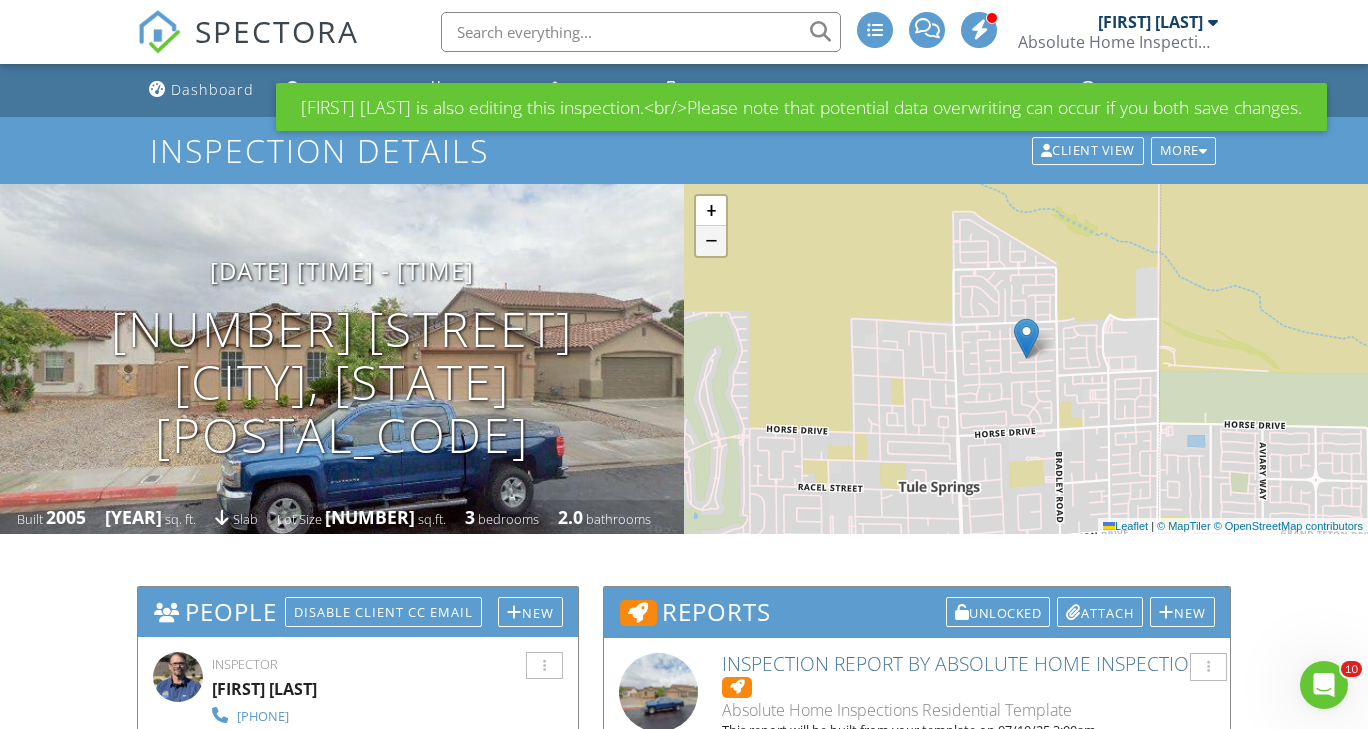 click on "−" at bounding box center (711, 241) 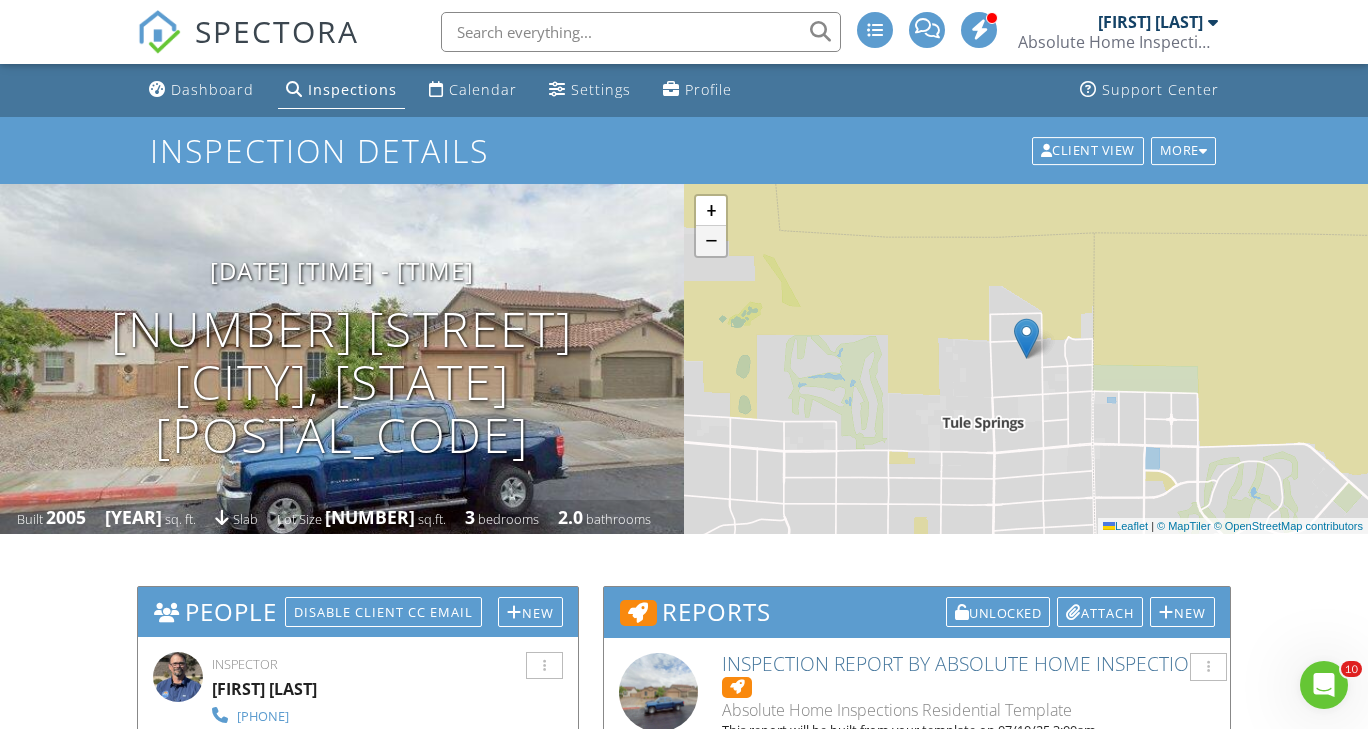 click on "−" at bounding box center (711, 241) 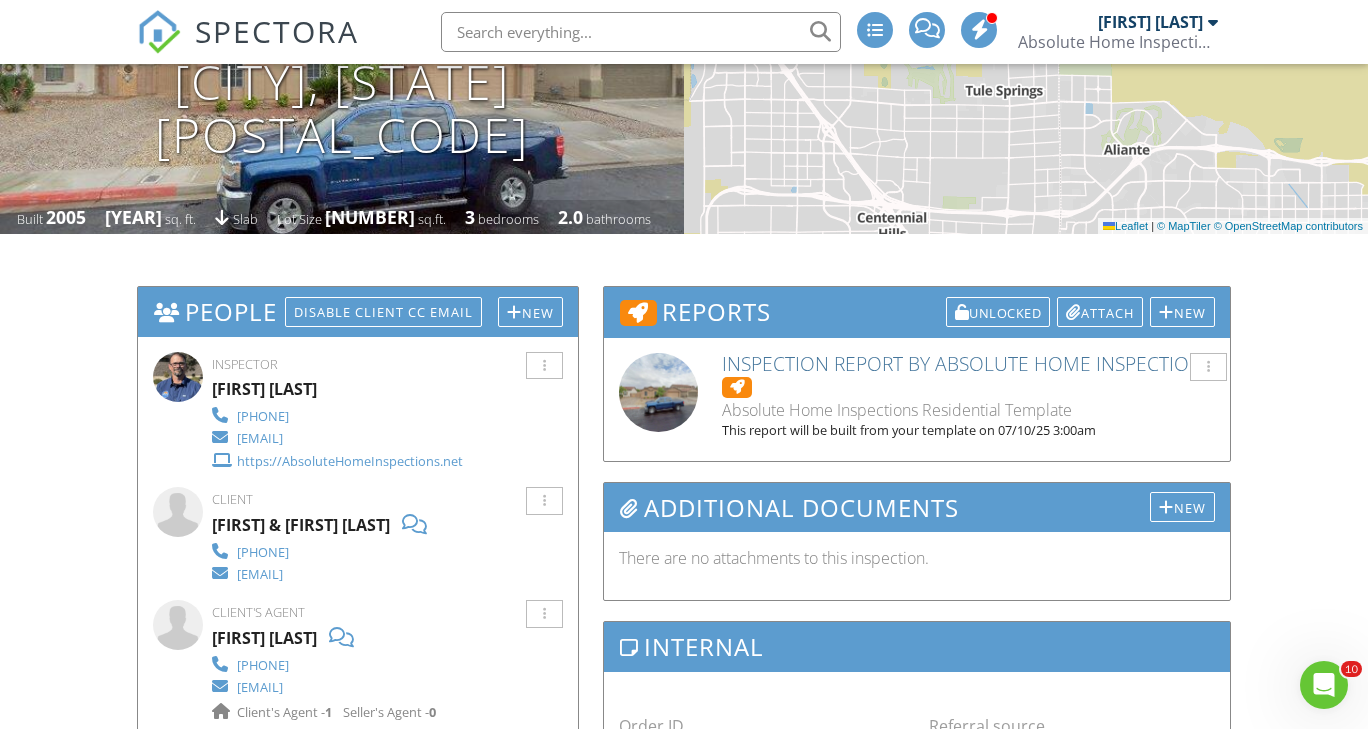 scroll, scrollTop: 0, scrollLeft: 0, axis: both 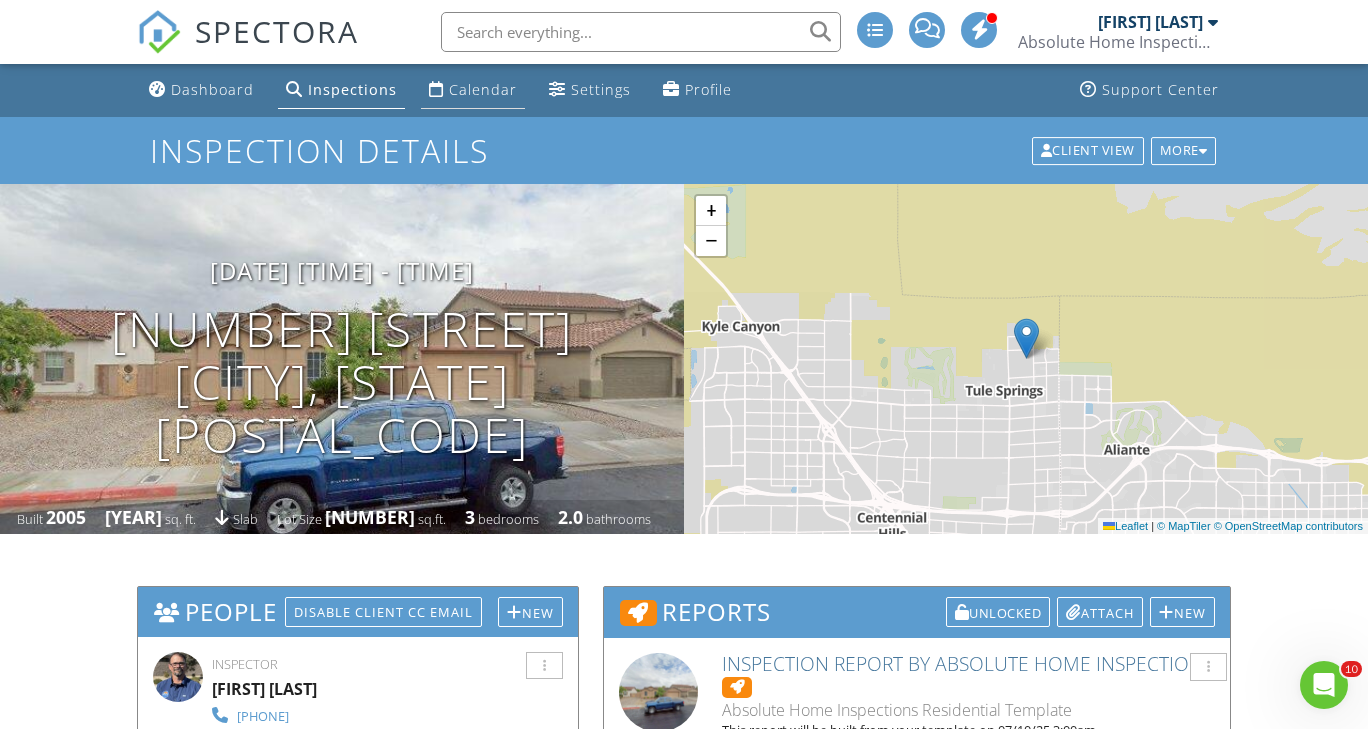 click on "Calendar" at bounding box center [483, 89] 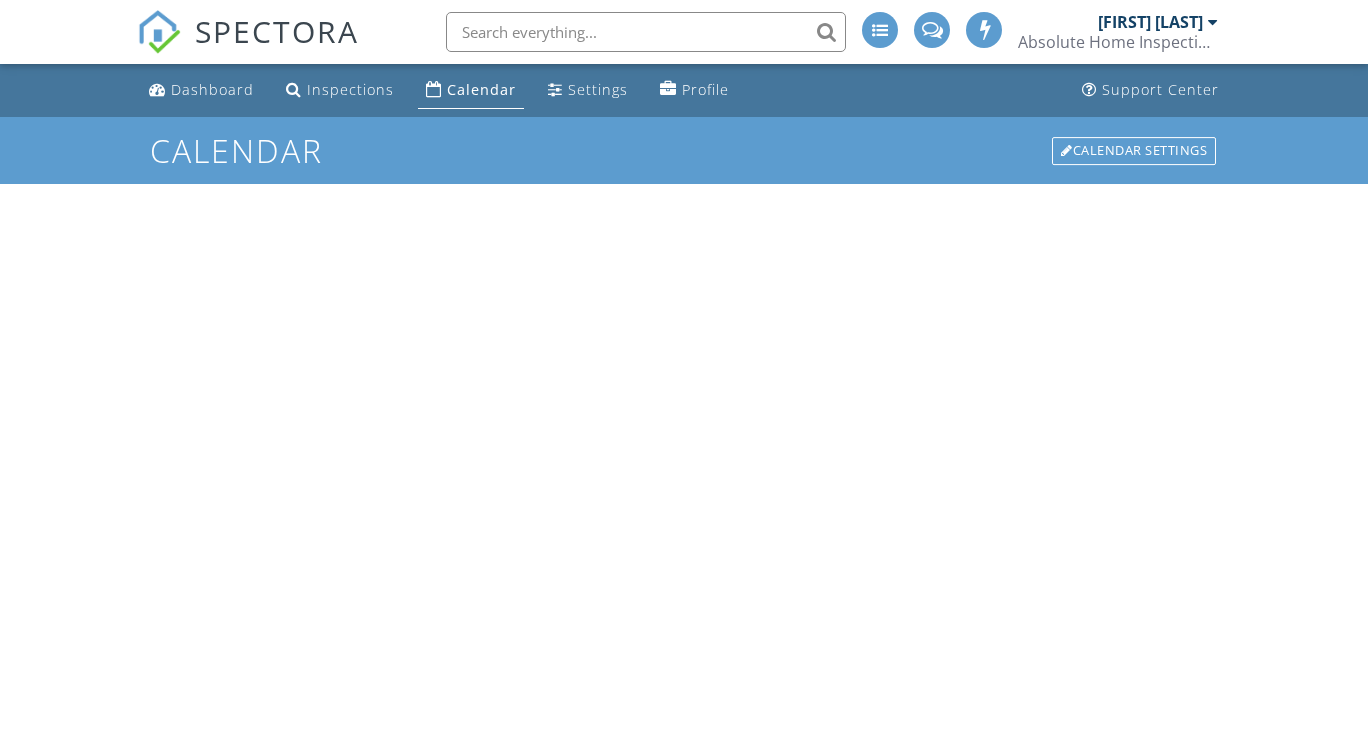 scroll, scrollTop: 0, scrollLeft: 0, axis: both 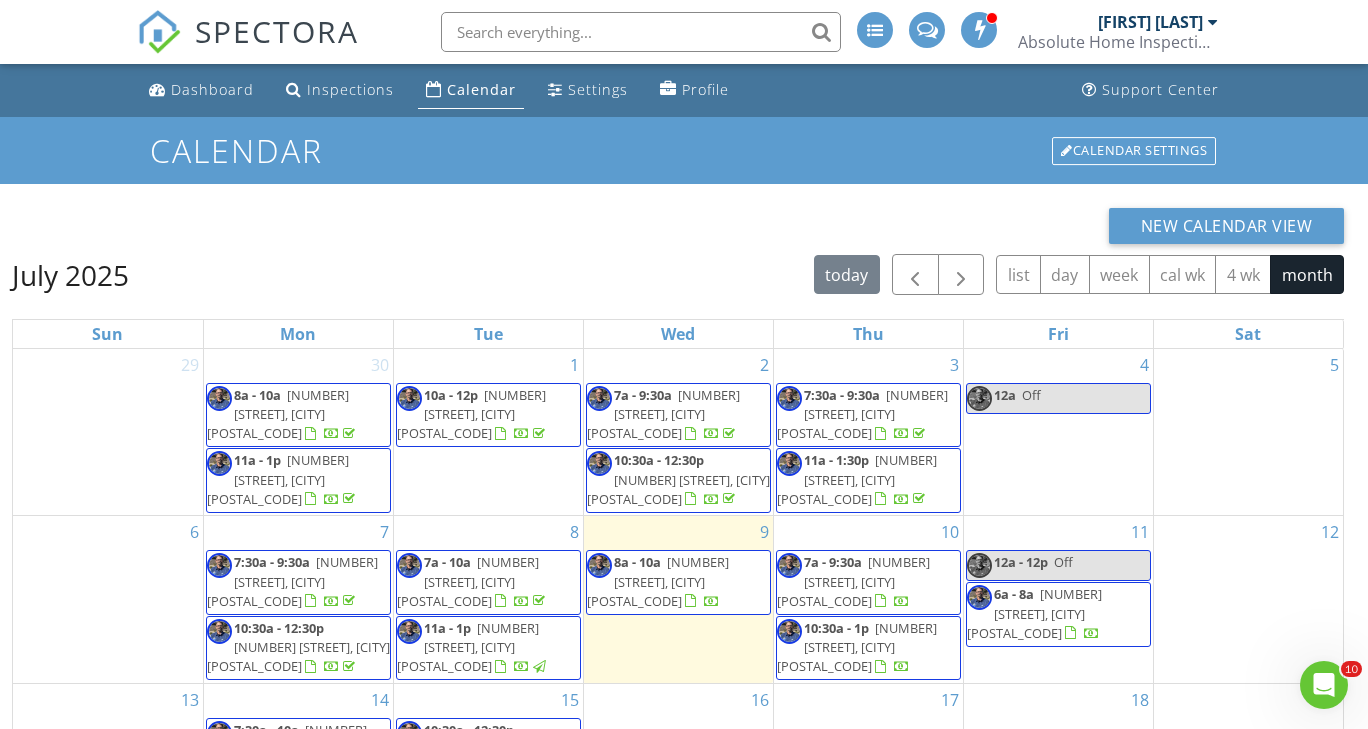 click on "[NUMBER] [STREET], [CITY] [POSTAL_CODE]" at bounding box center [853, 581] 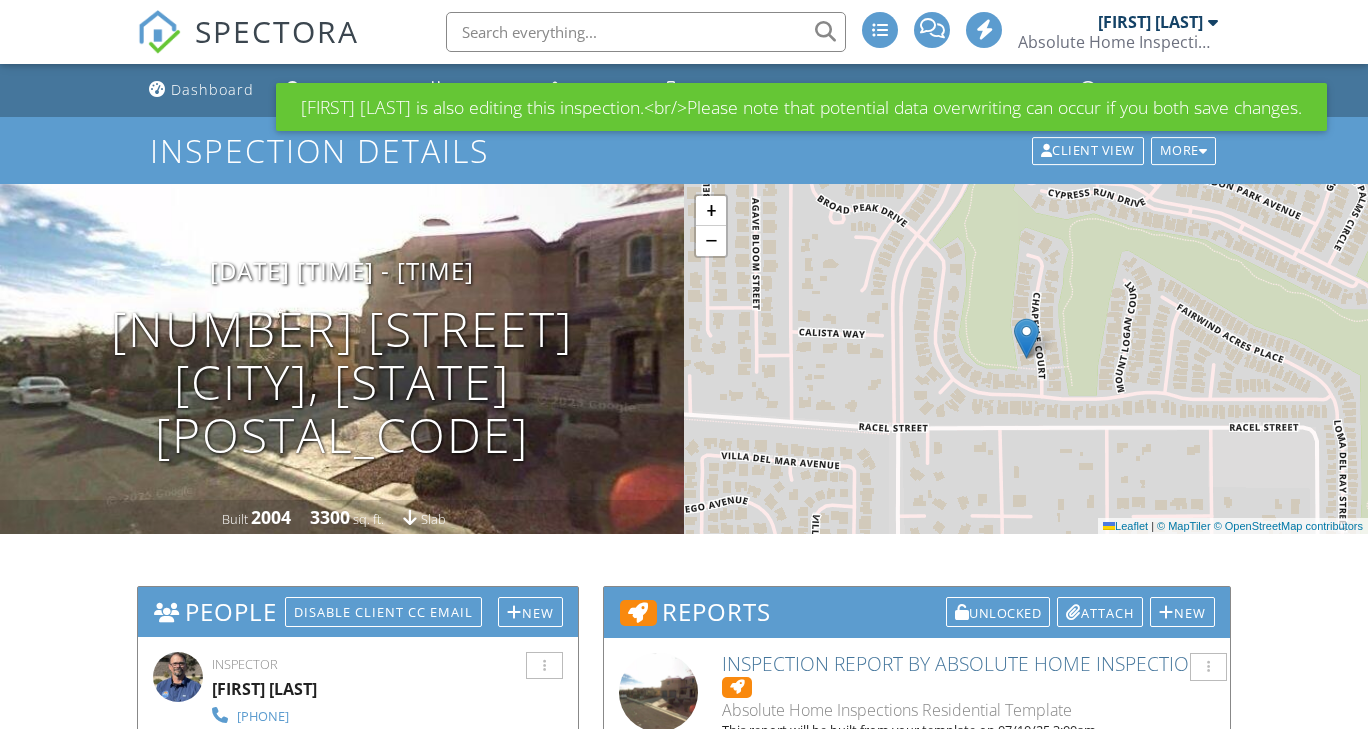 scroll, scrollTop: 500, scrollLeft: 0, axis: vertical 